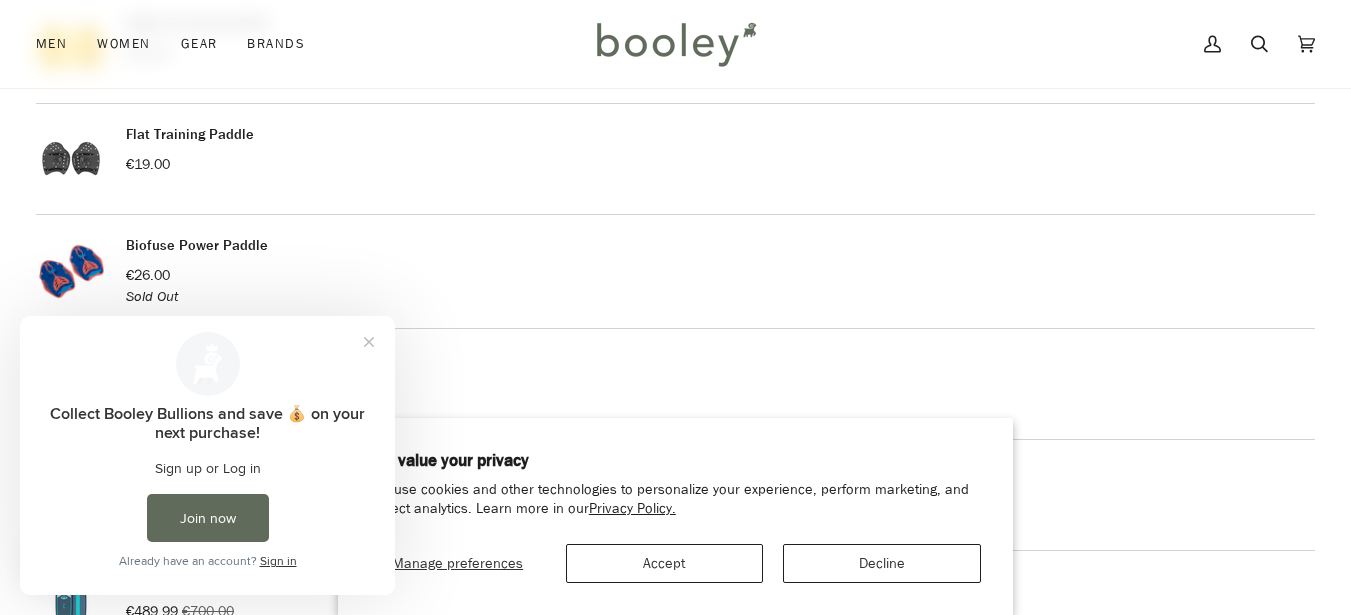 scroll, scrollTop: 0, scrollLeft: 0, axis: both 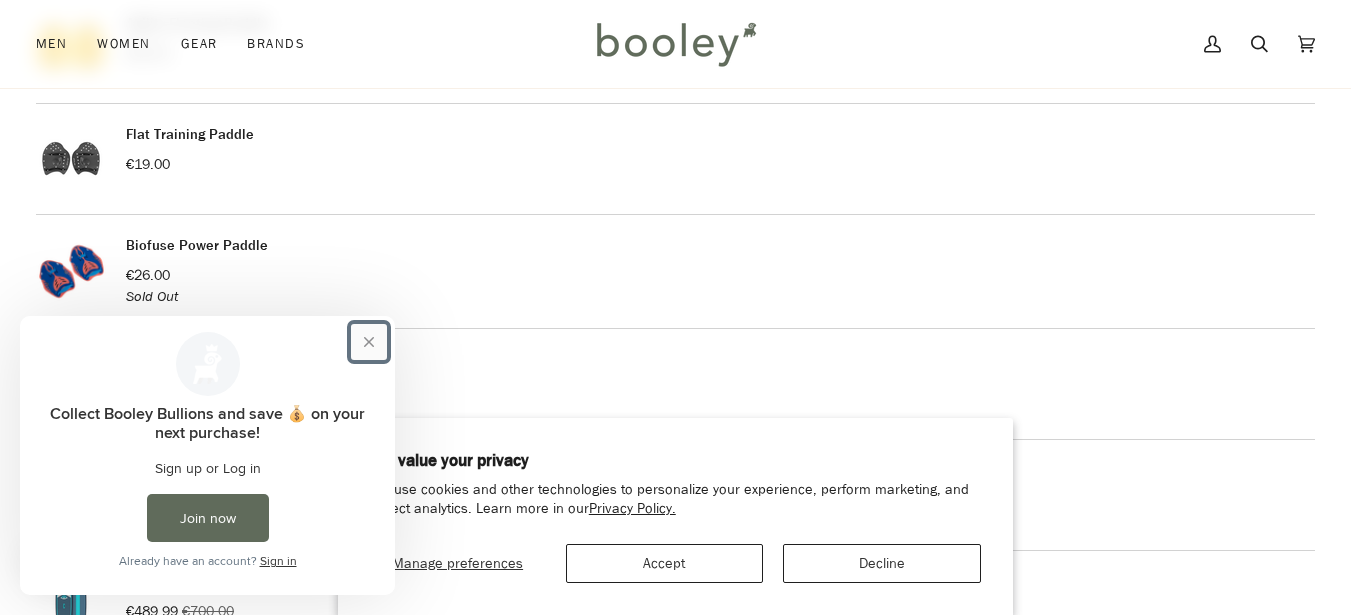 click at bounding box center (369, 342) 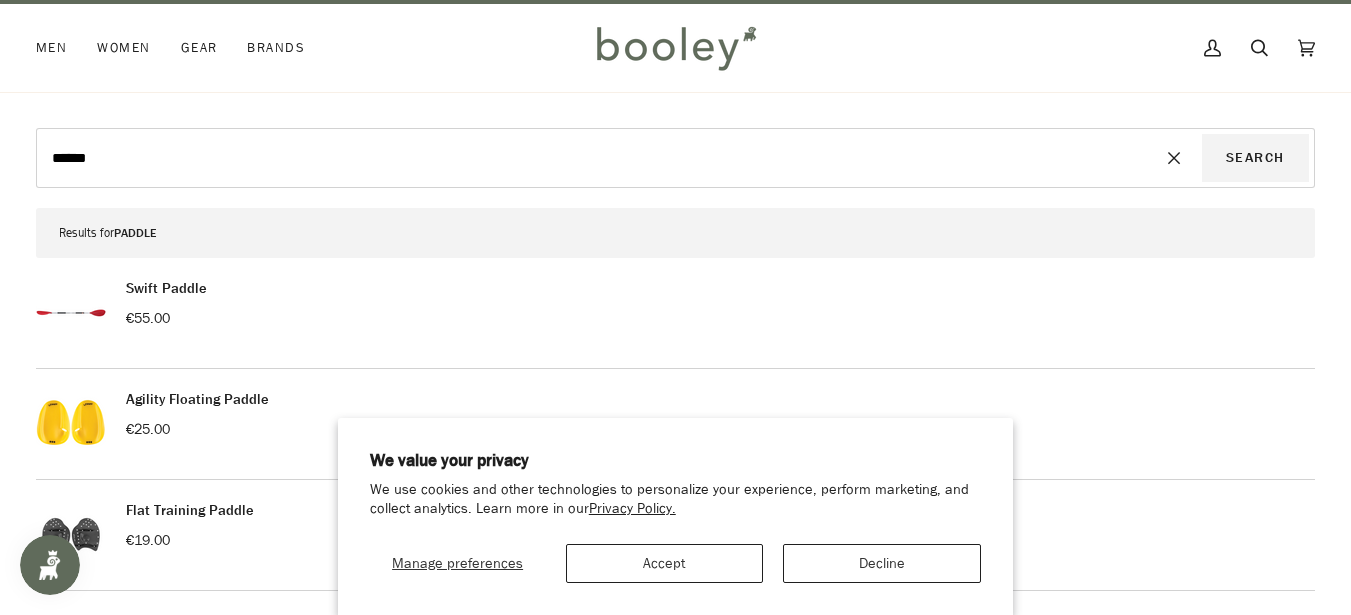 scroll, scrollTop: 0, scrollLeft: 0, axis: both 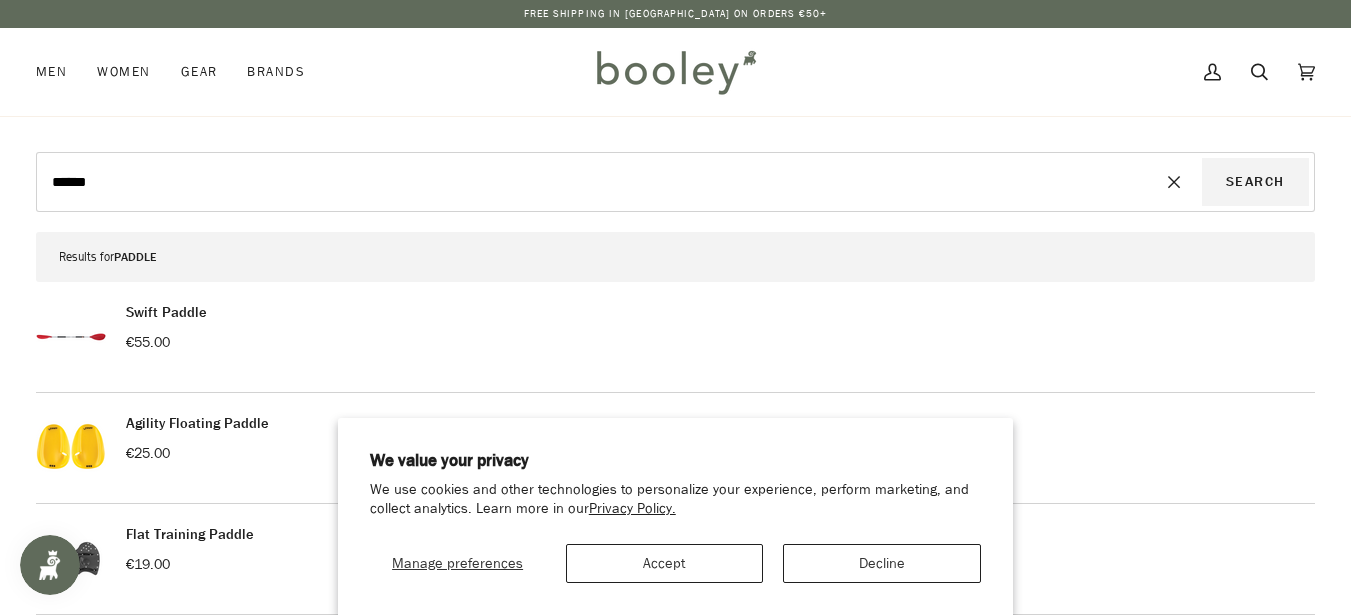 click on "******" at bounding box center (594, 182) 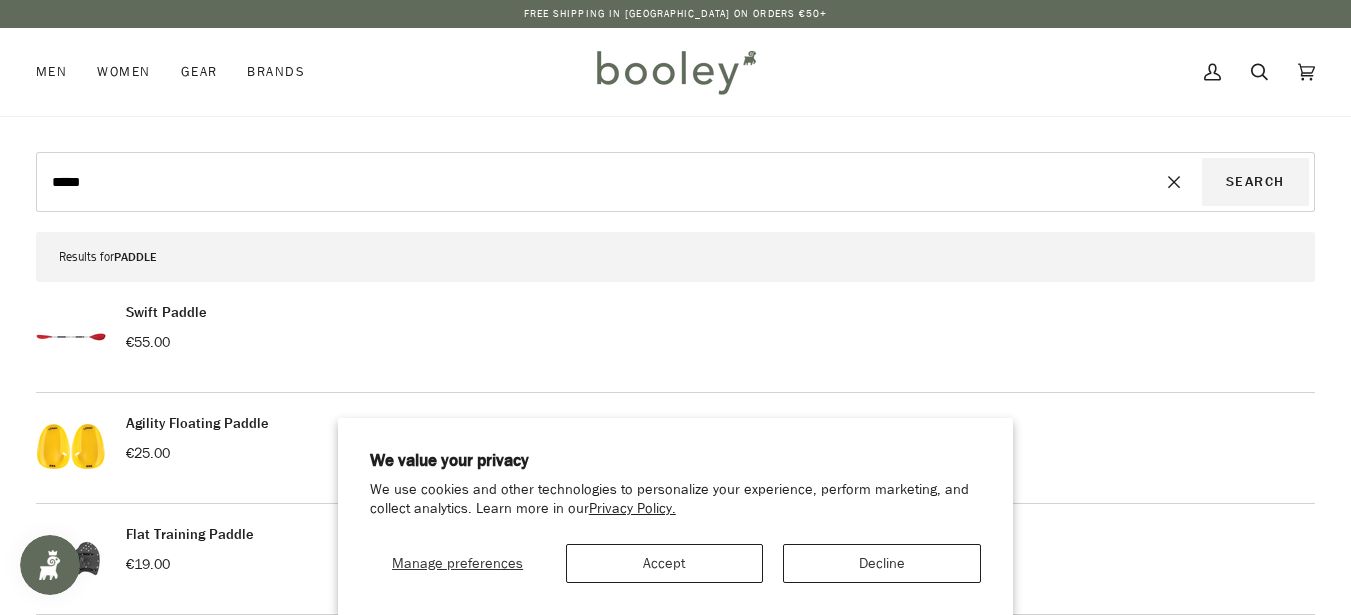 type on "****" 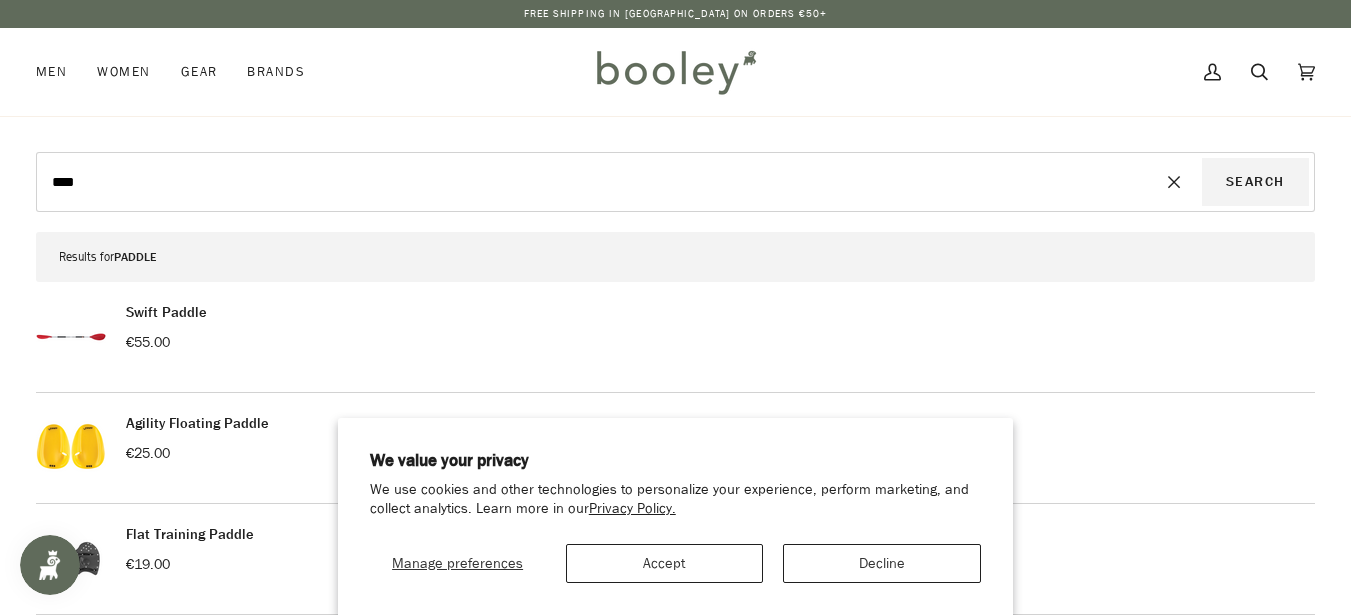 type on "***" 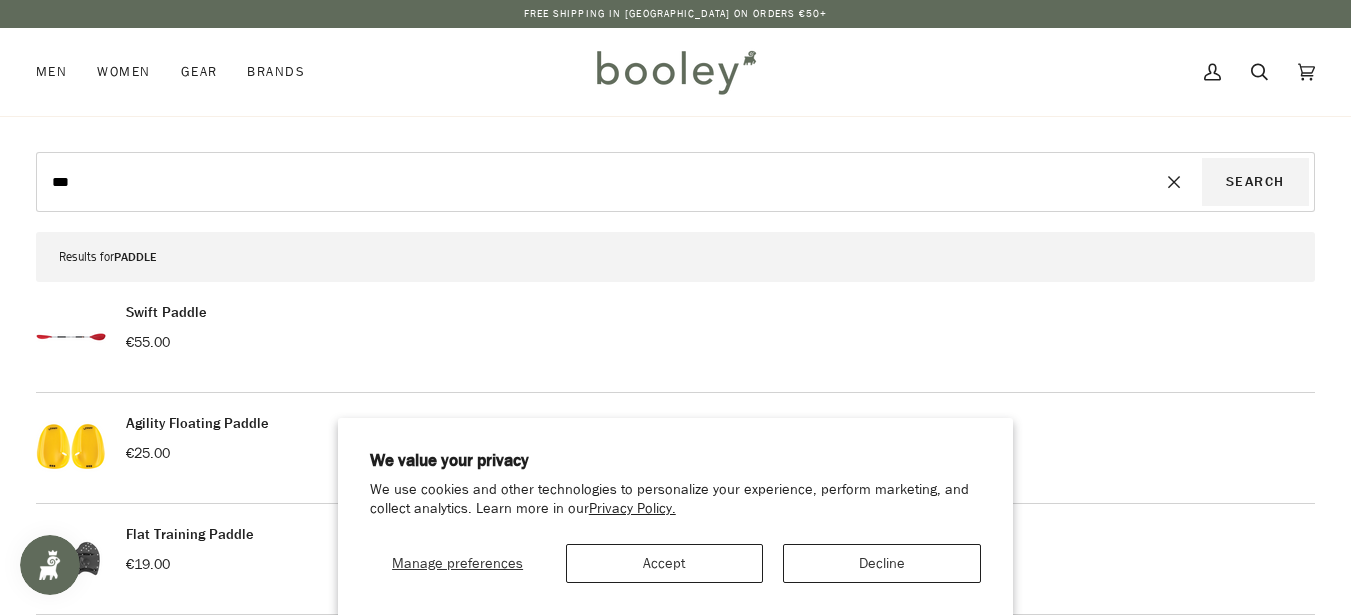 type on "**" 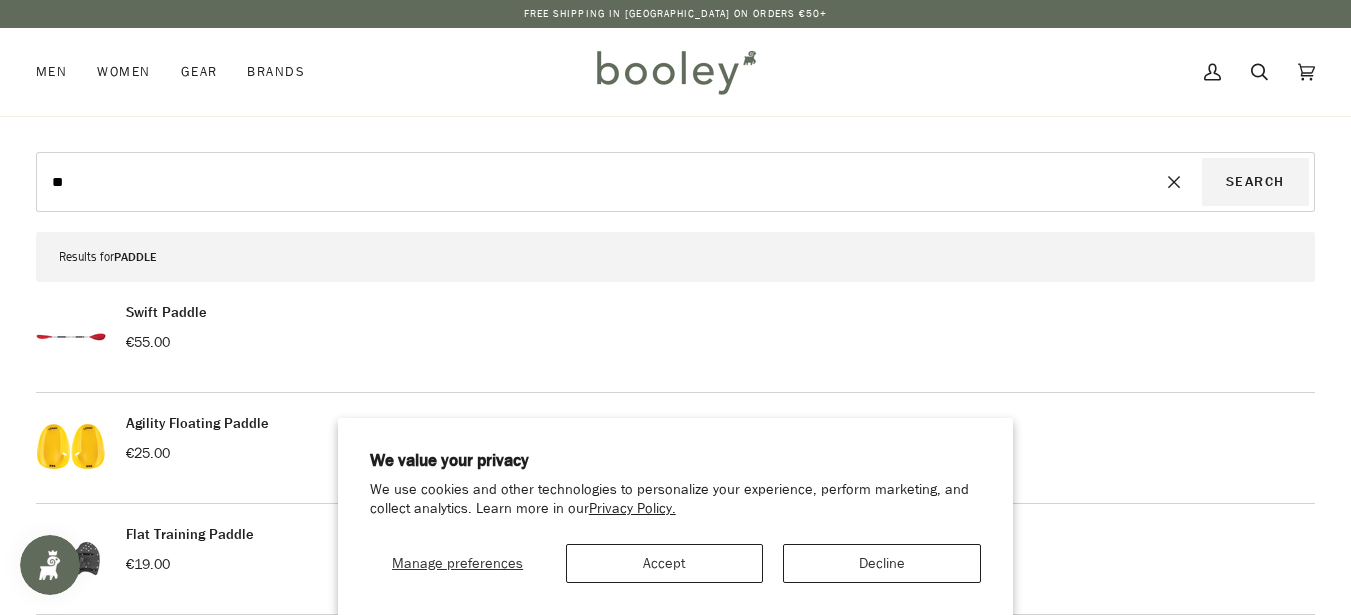 type on "*" 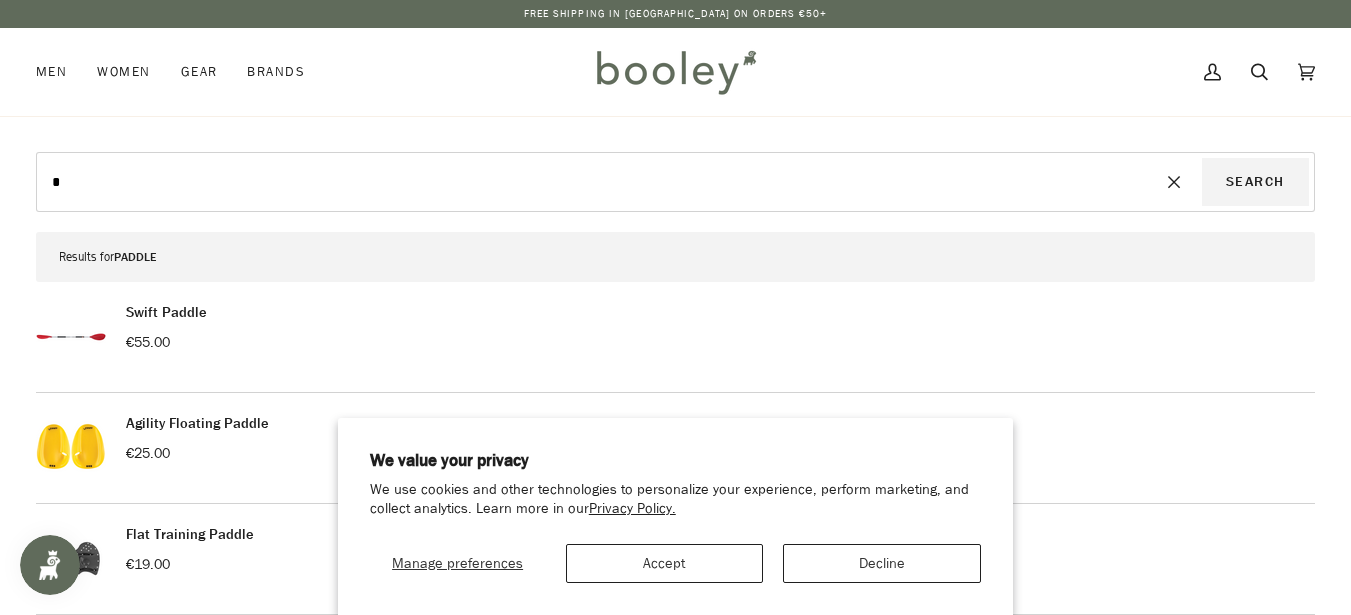 type 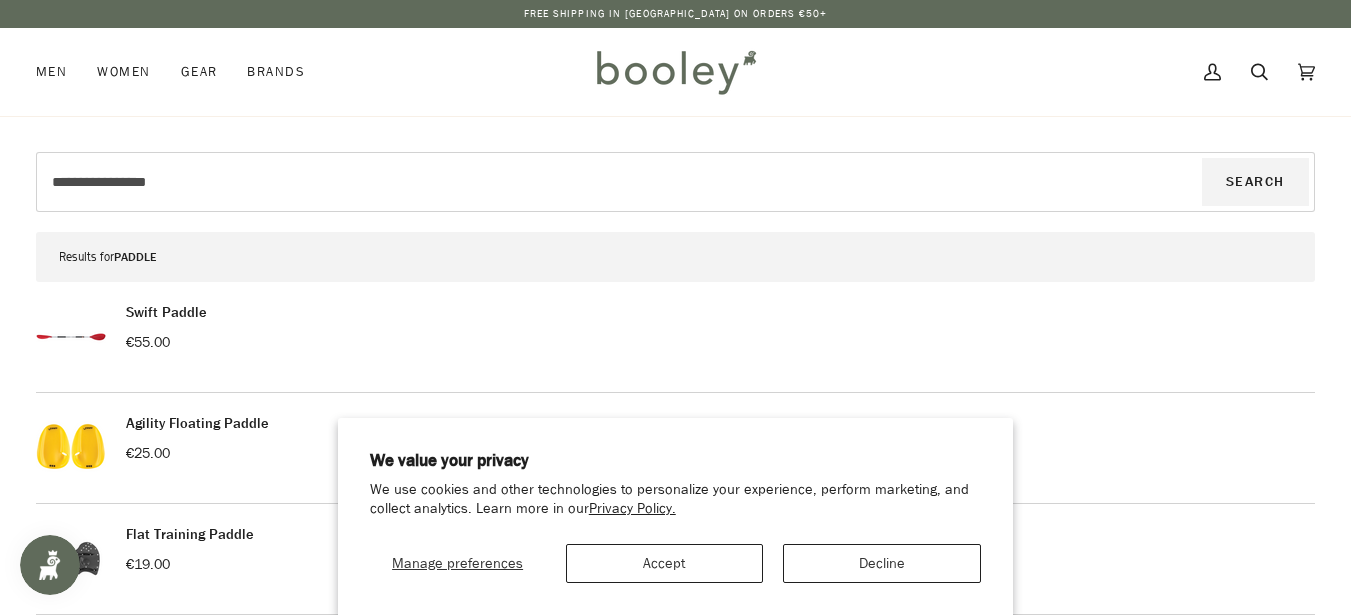 type on "*" 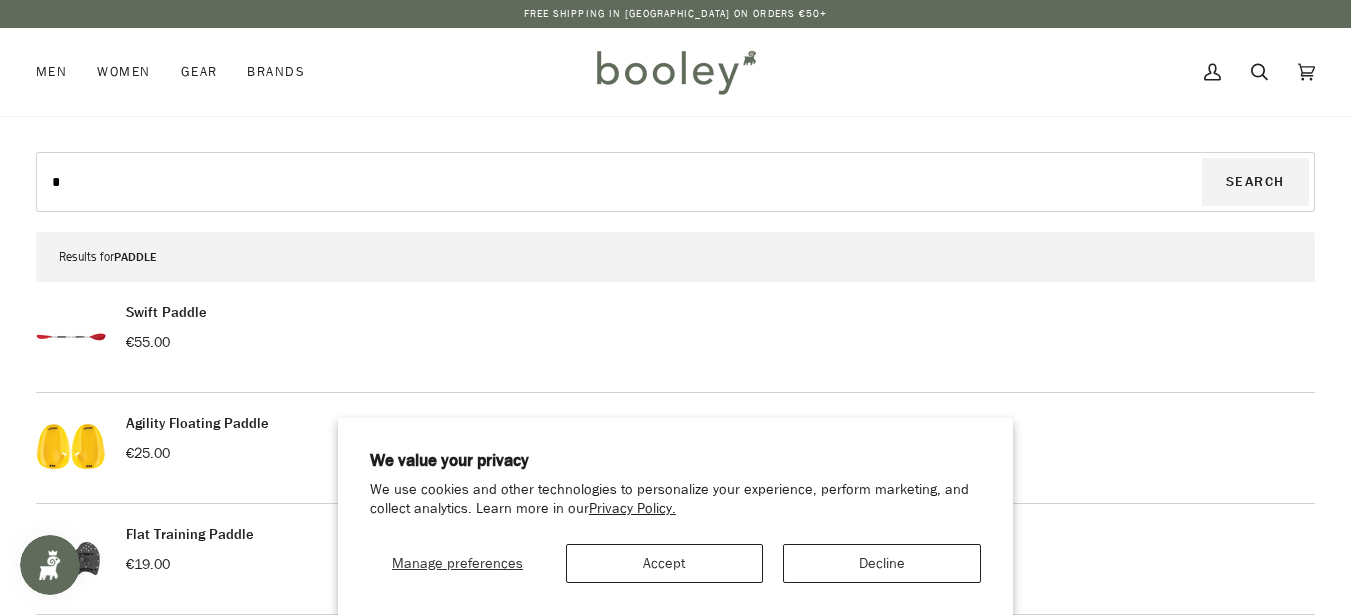 type on "*" 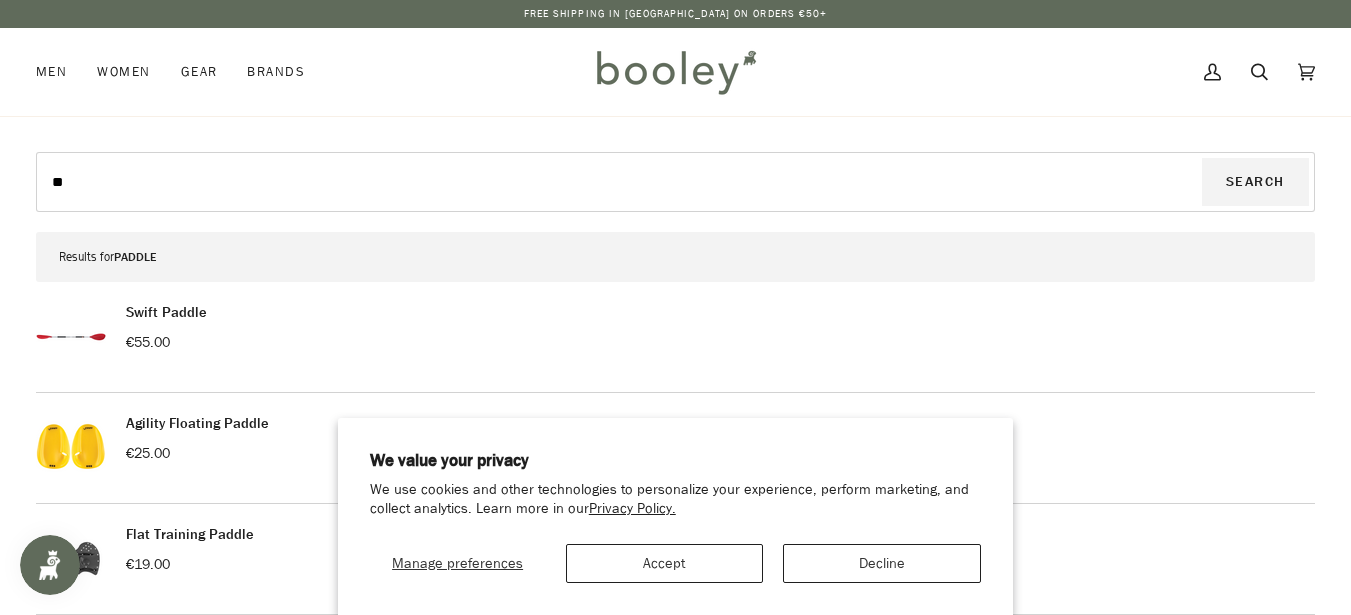 type on "**" 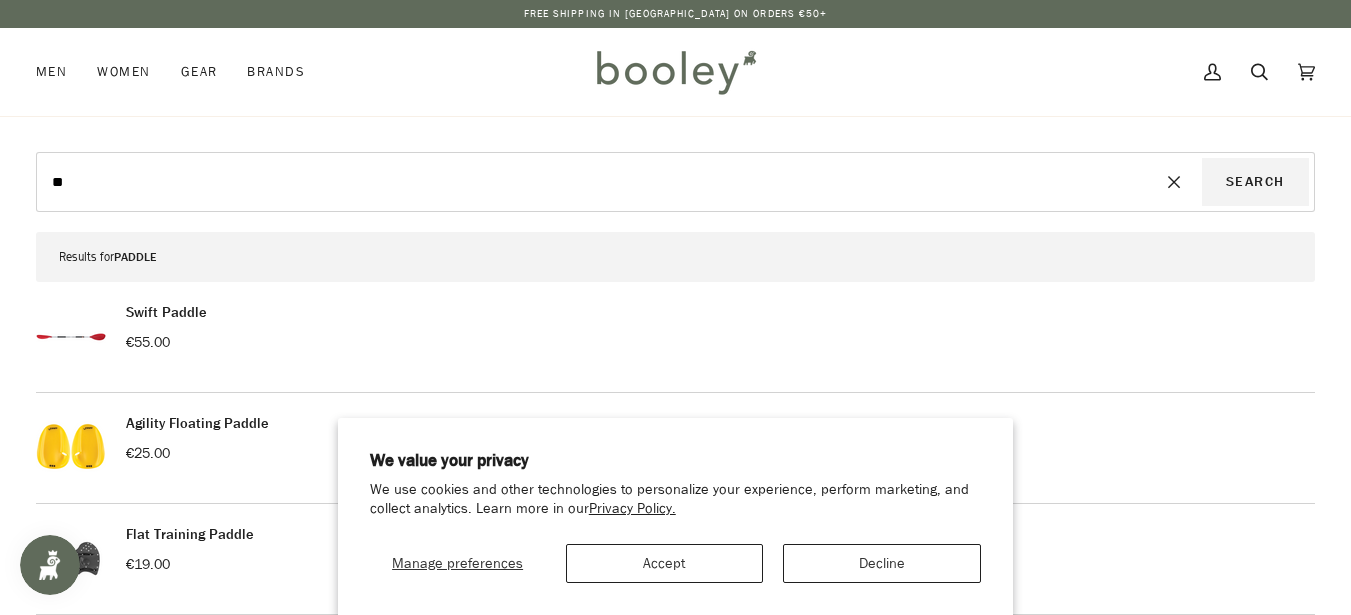 type on "***" 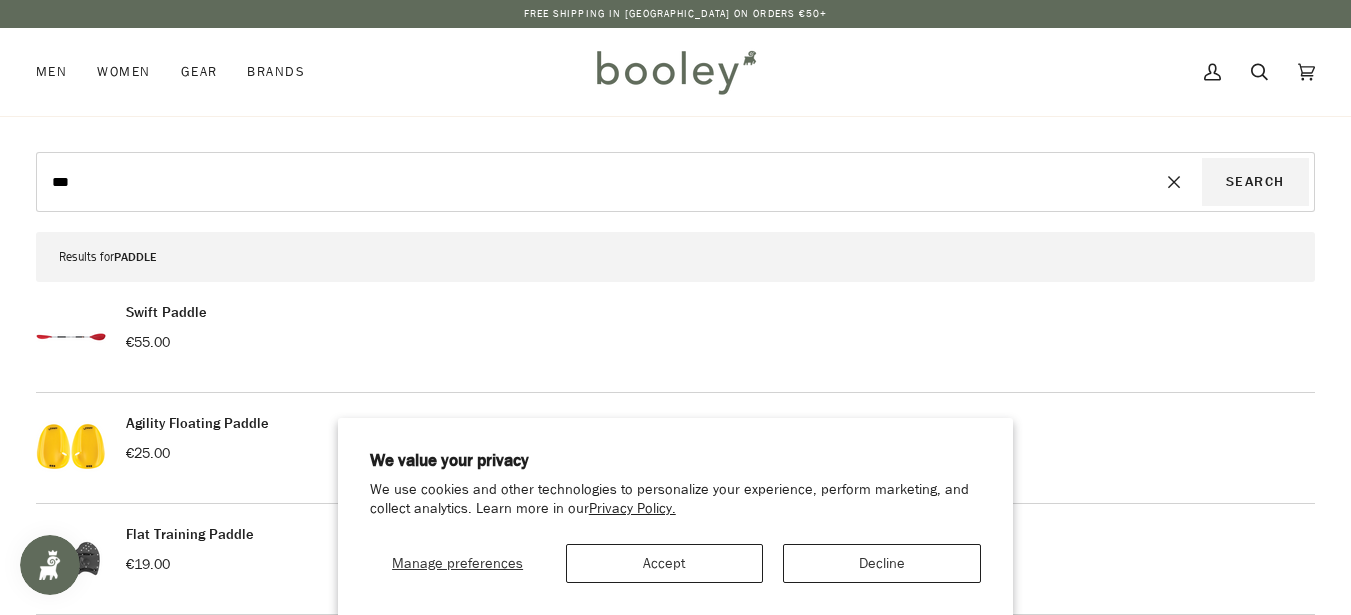 type on "****" 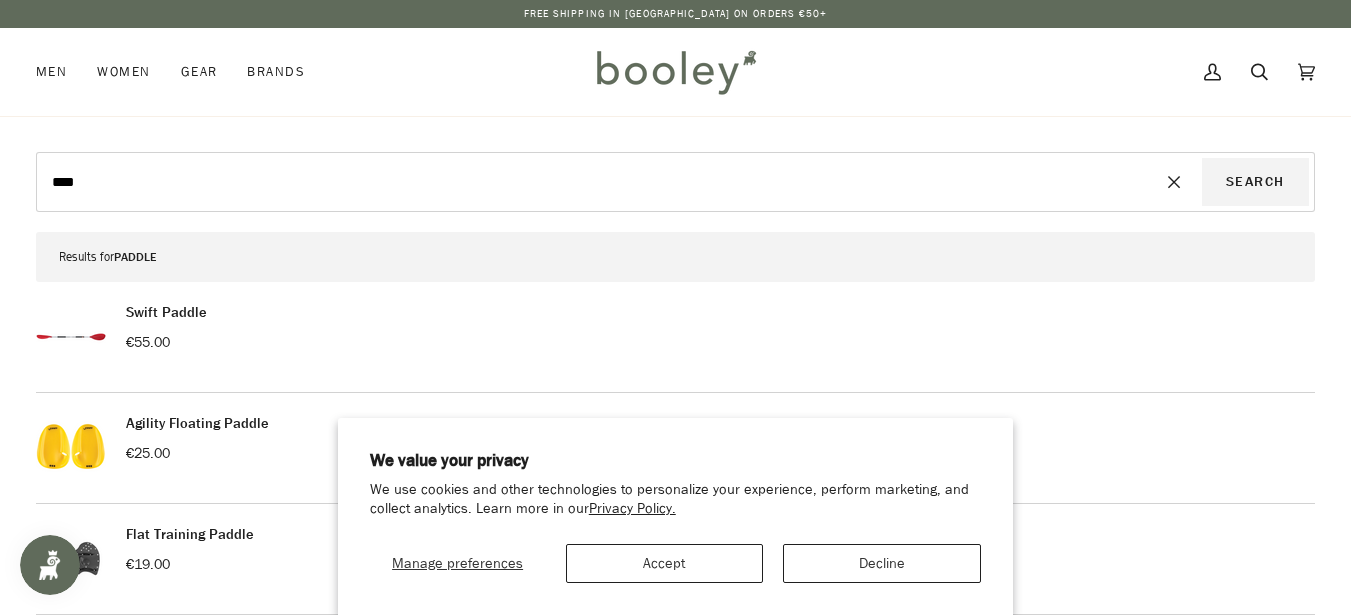 type on "****" 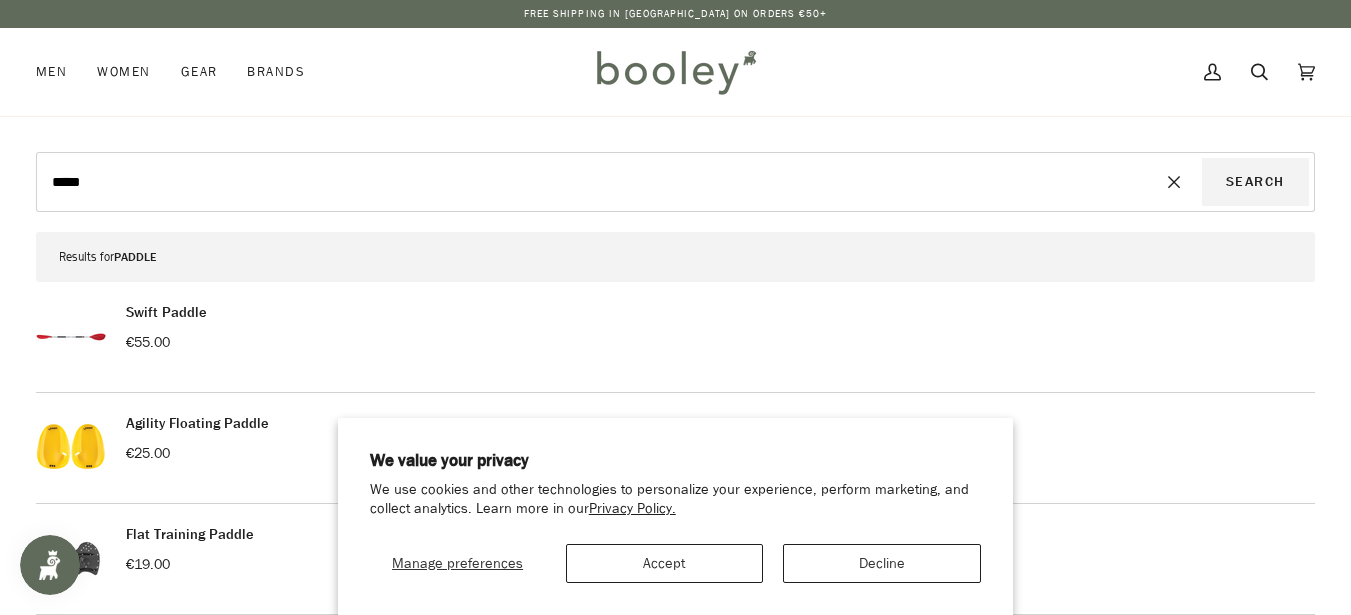 type on "*****" 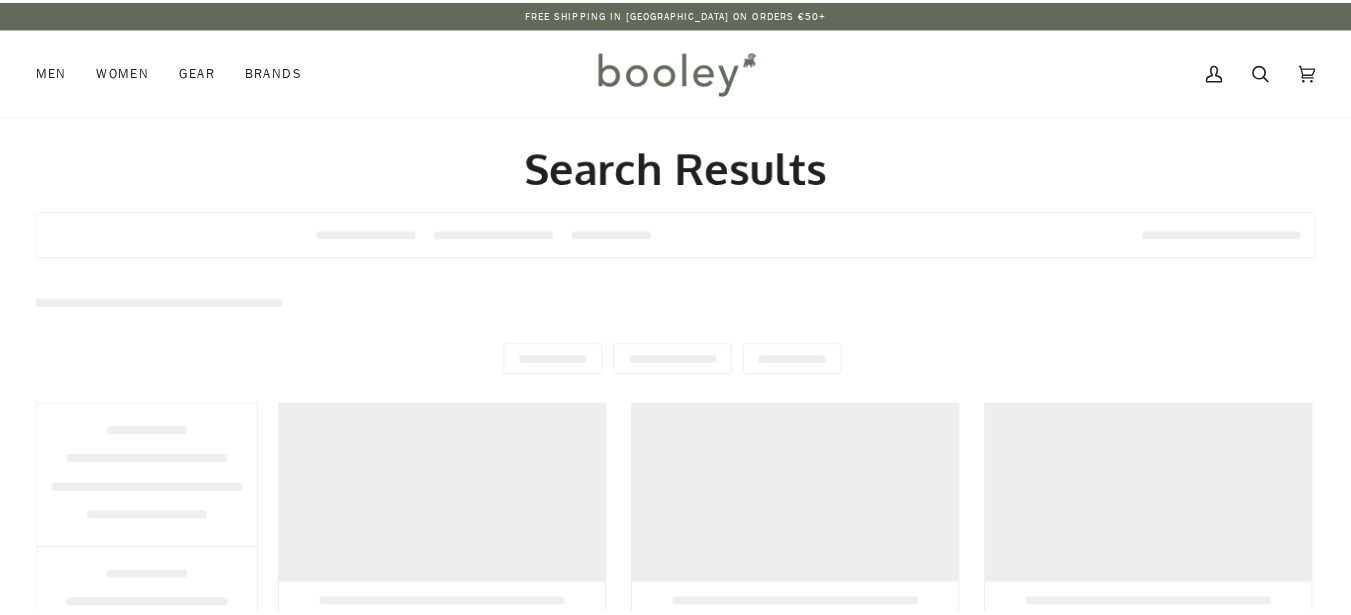 scroll, scrollTop: 0, scrollLeft: 0, axis: both 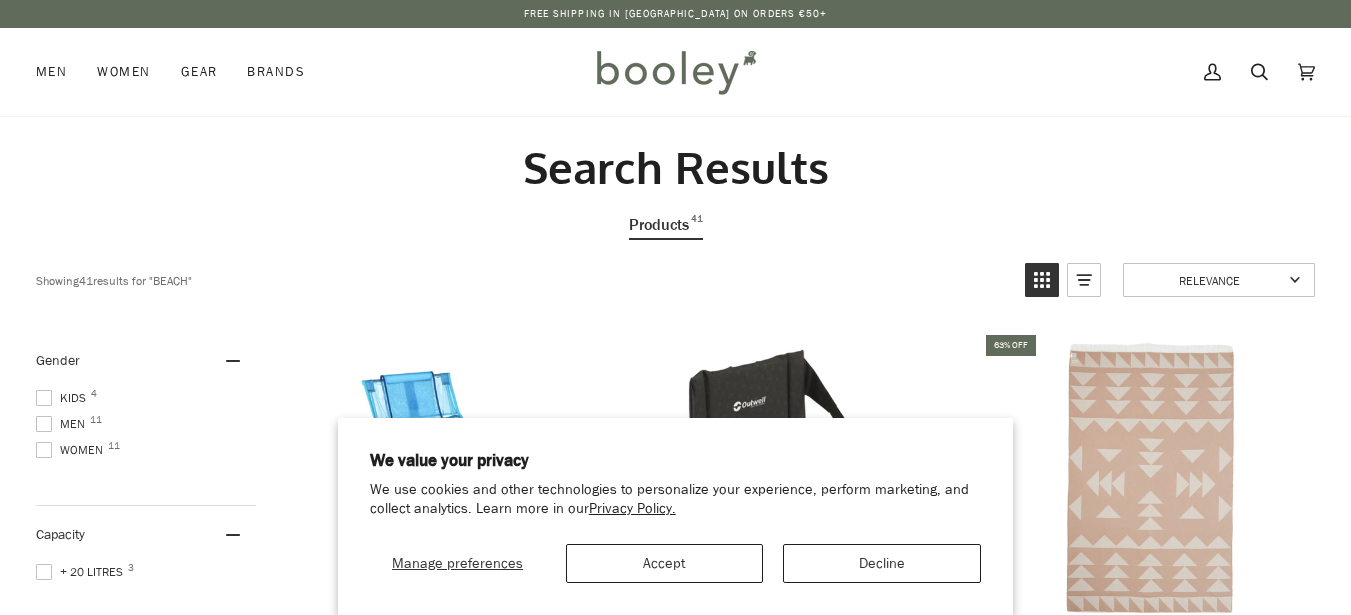 type on "*****" 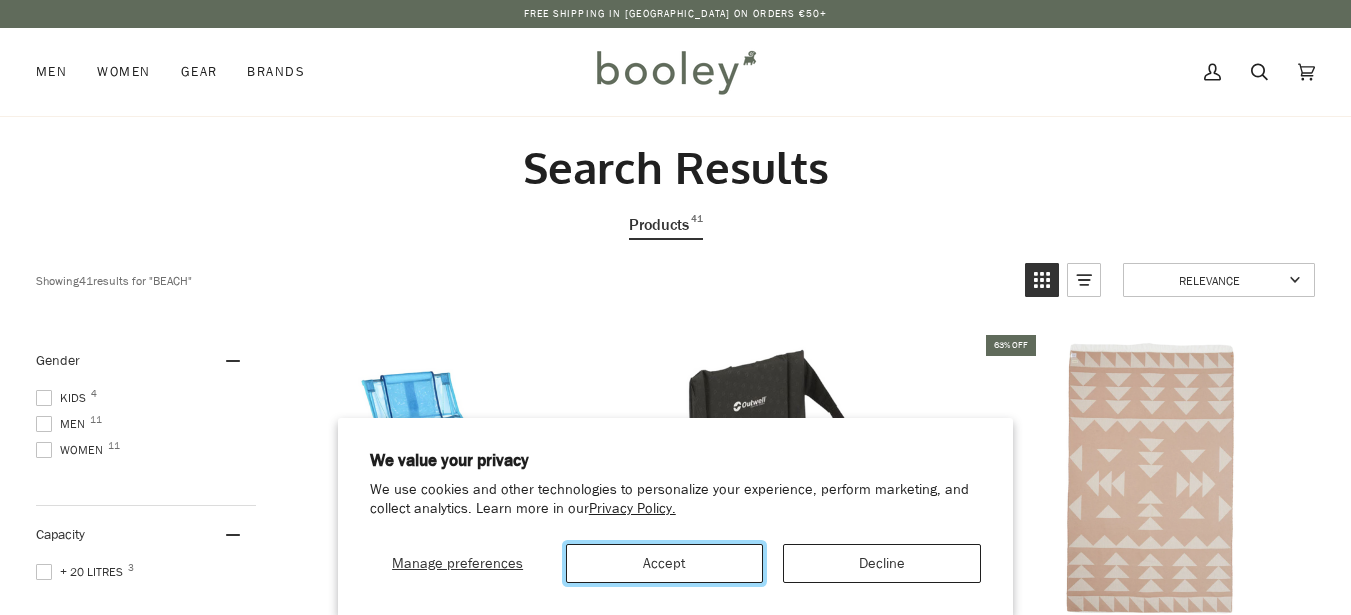 click on "Accept" at bounding box center (665, 563) 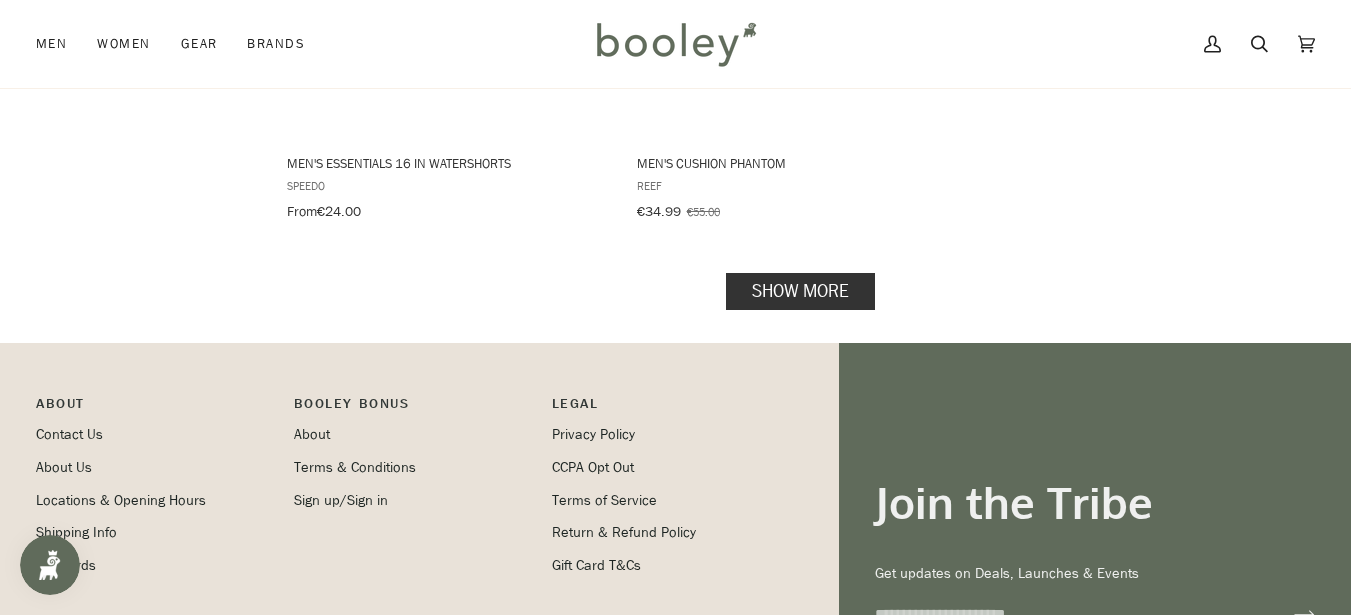 scroll, scrollTop: 2800, scrollLeft: 0, axis: vertical 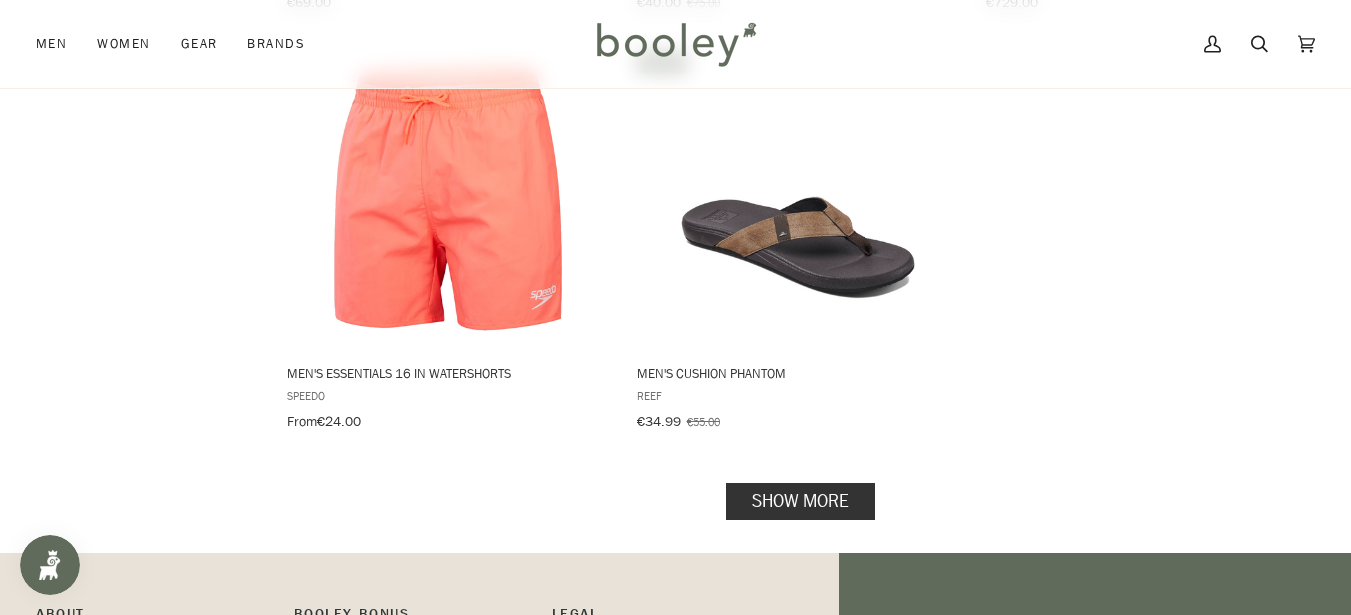 click on "Show more" at bounding box center [800, 500] 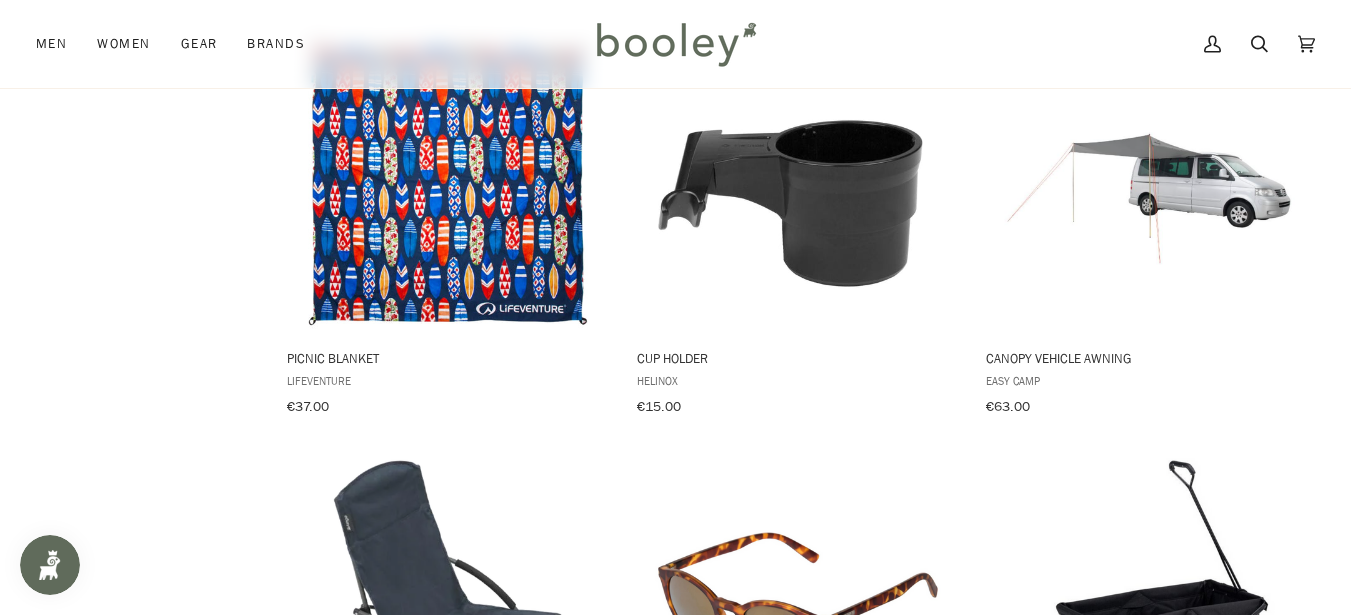 scroll, scrollTop: 4900, scrollLeft: 0, axis: vertical 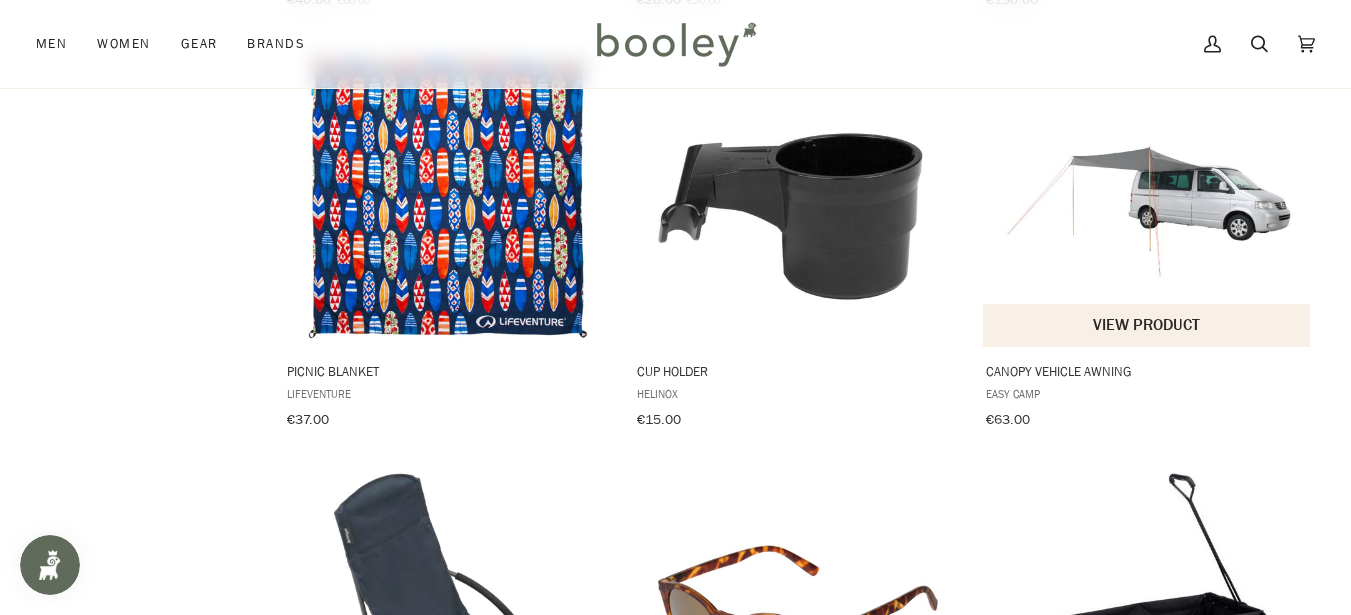 click on "View product" at bounding box center (1146, 324) 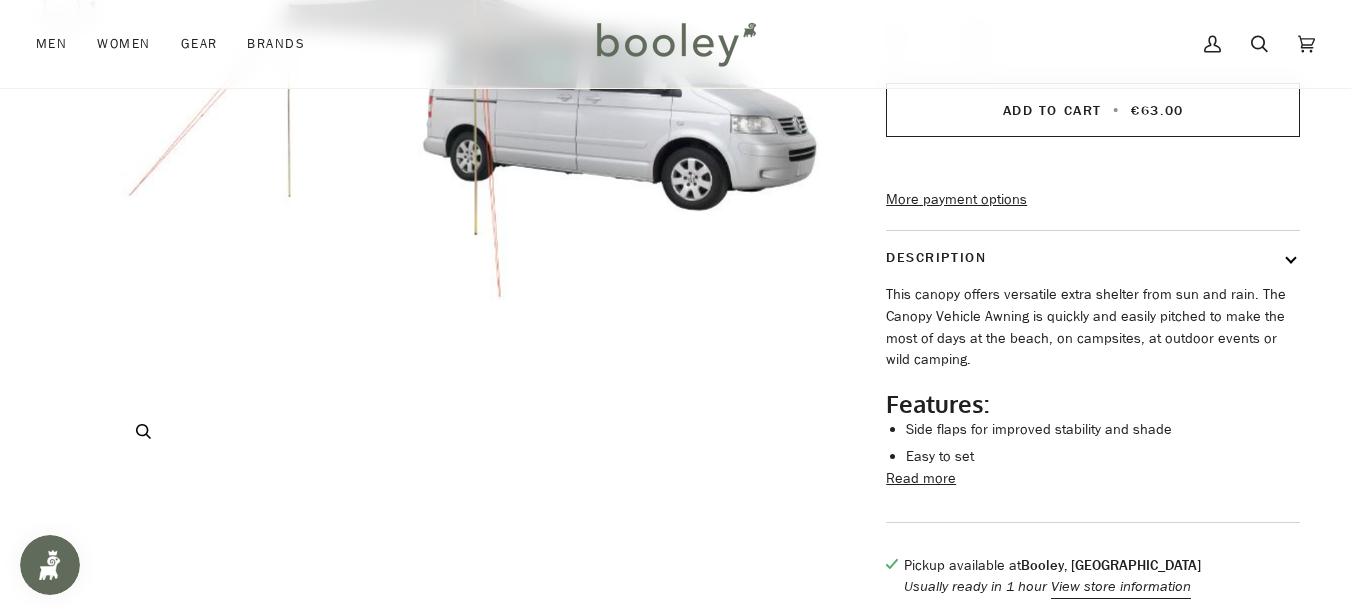 scroll, scrollTop: 500, scrollLeft: 0, axis: vertical 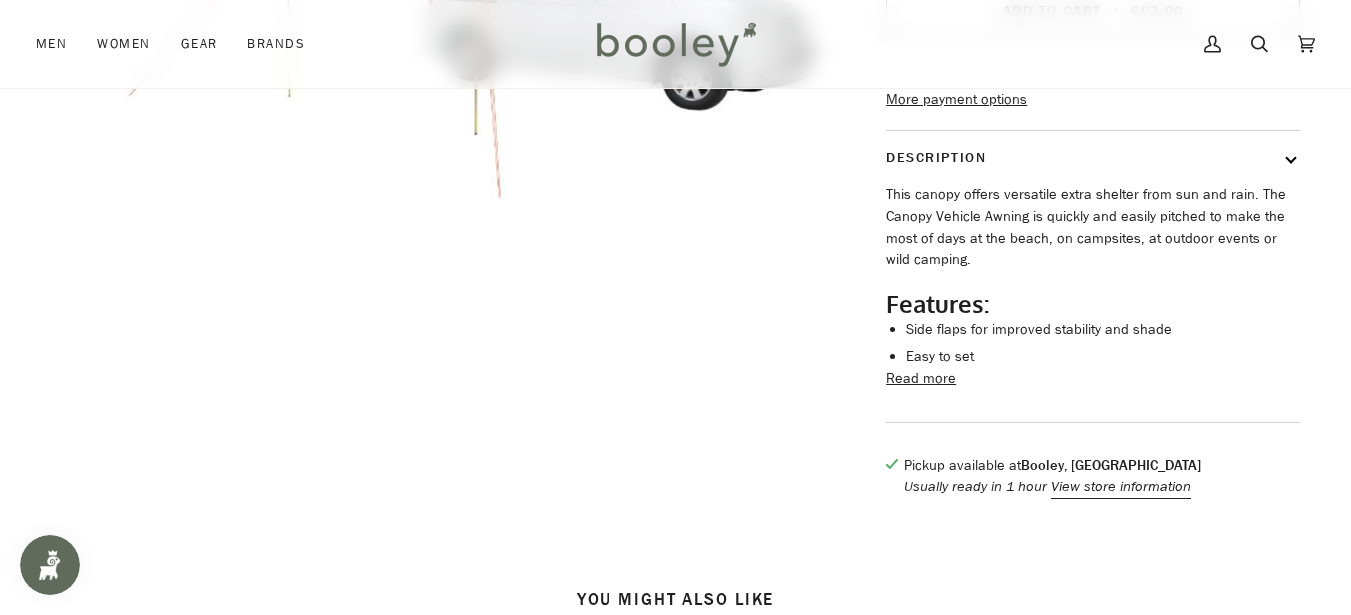 click on "Read more" at bounding box center [921, 379] 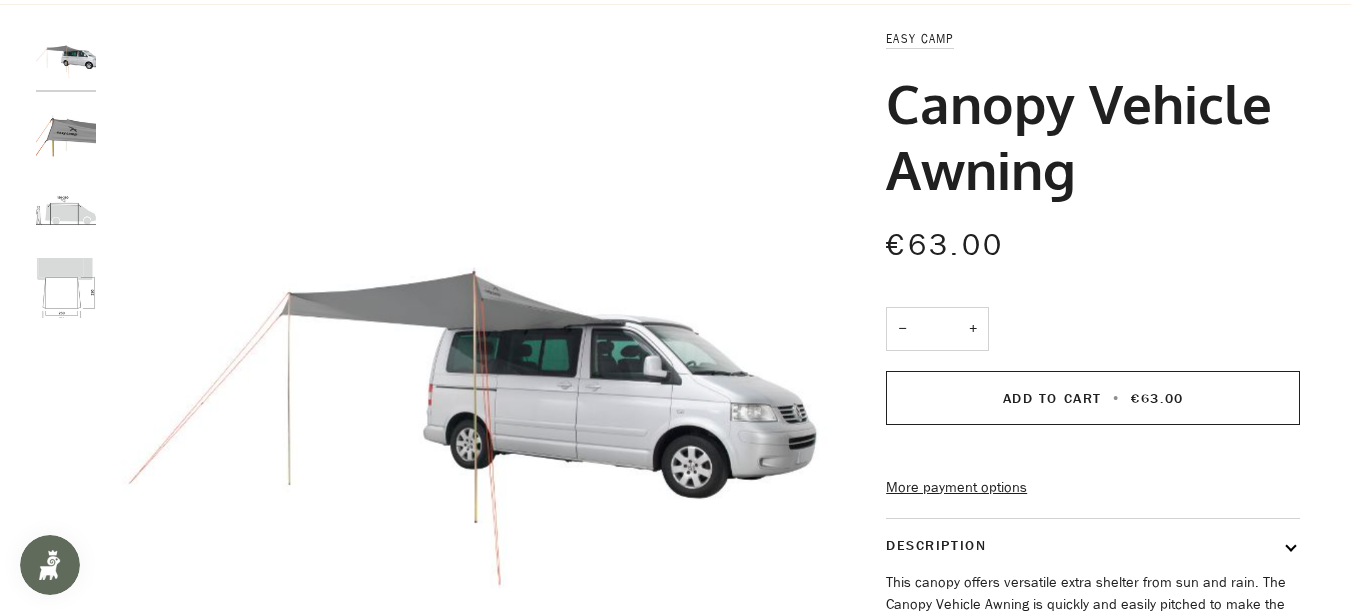scroll, scrollTop: 0, scrollLeft: 0, axis: both 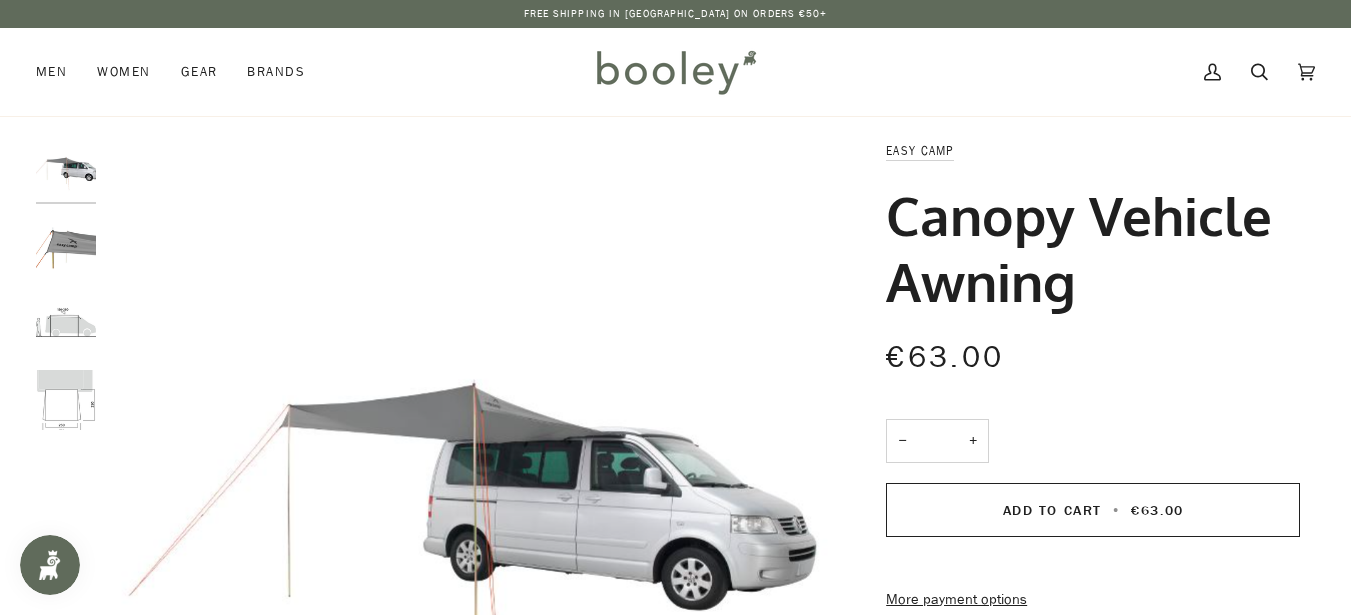 click at bounding box center [66, 247] 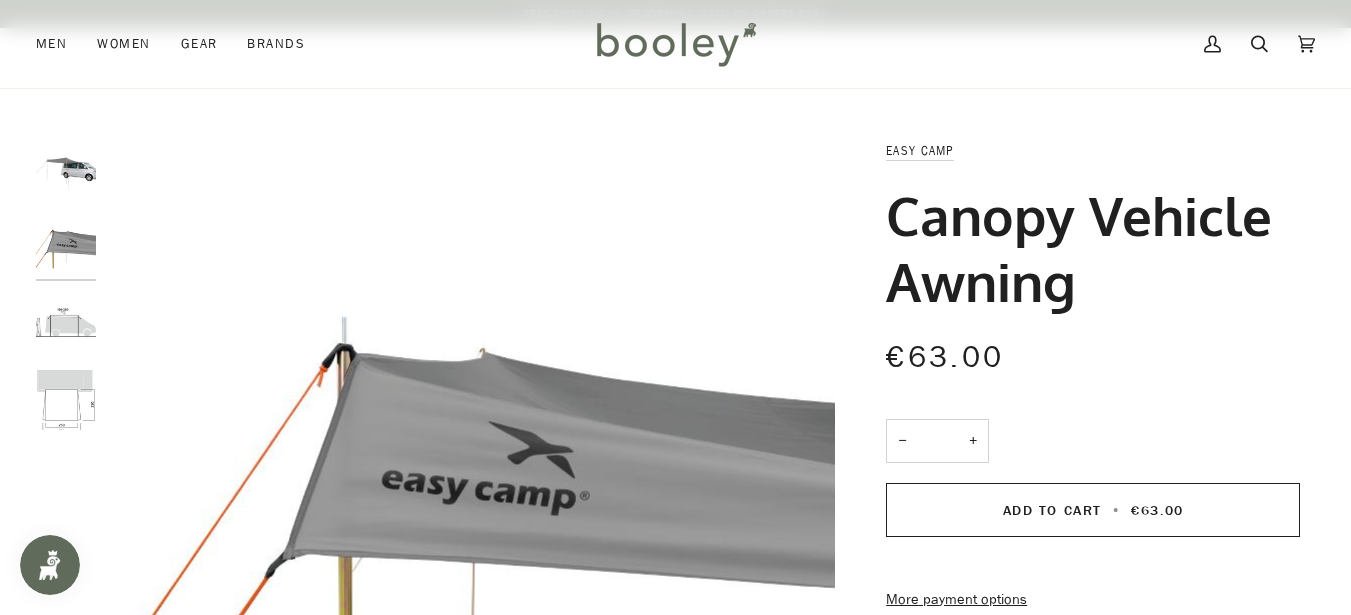 scroll, scrollTop: 200, scrollLeft: 0, axis: vertical 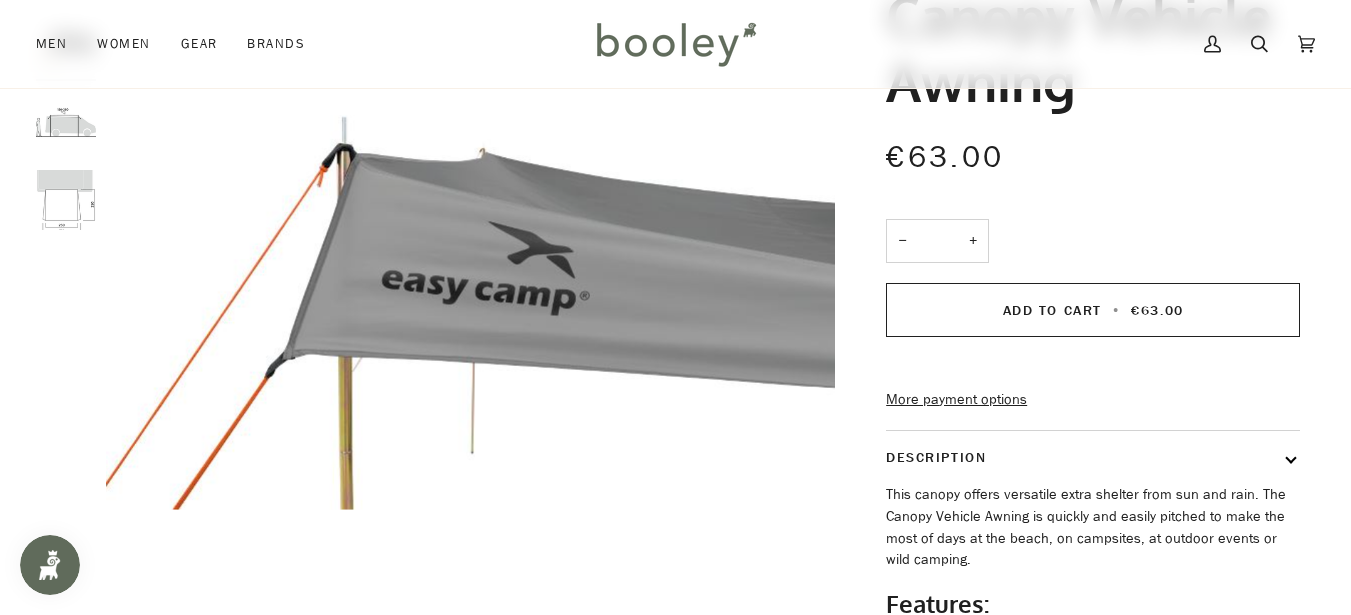 click at bounding box center [66, 123] 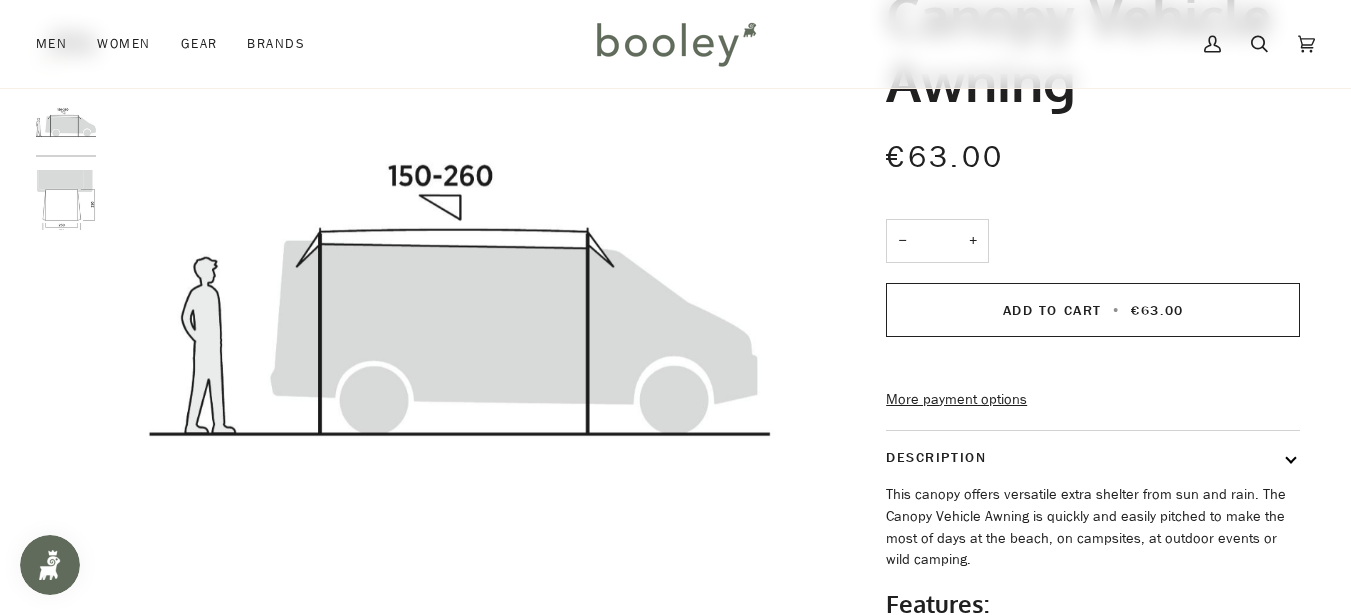 click at bounding box center [66, 200] 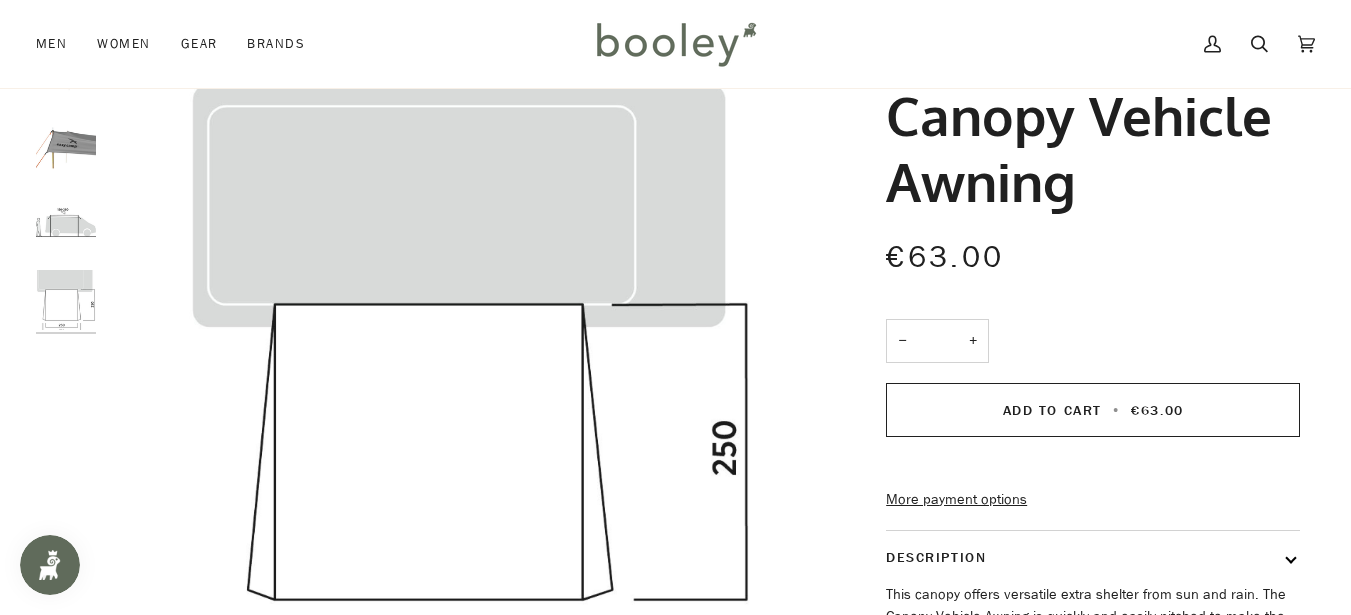 scroll, scrollTop: 0, scrollLeft: 0, axis: both 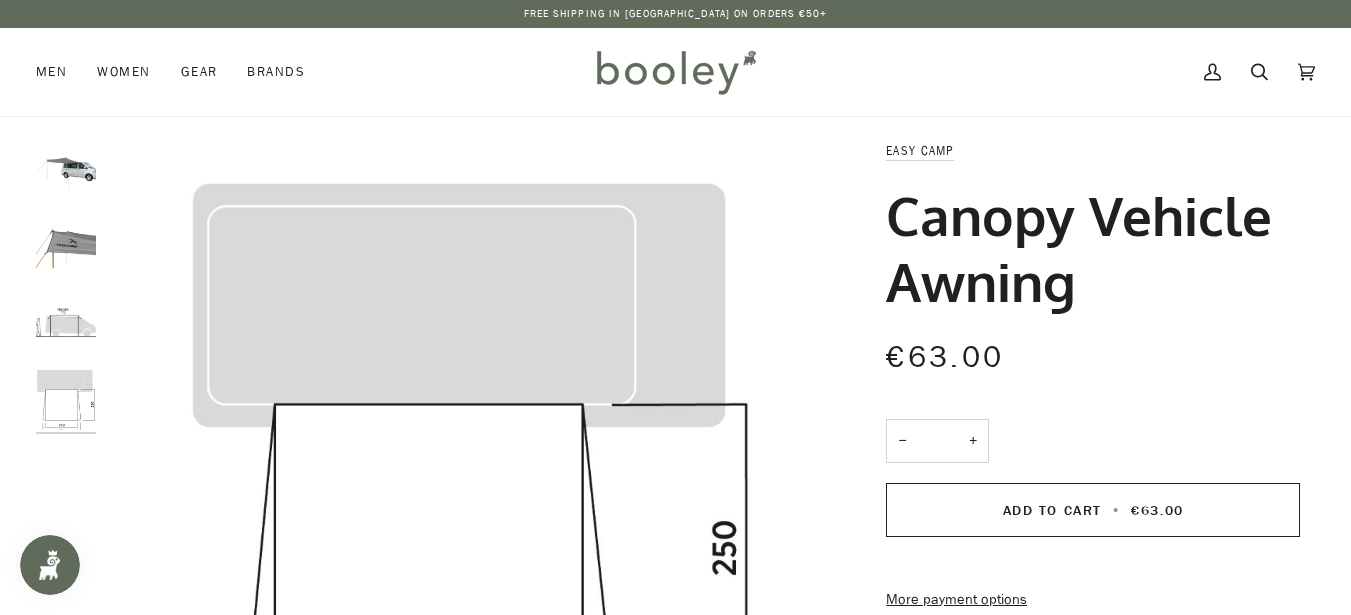 click at bounding box center [66, 170] 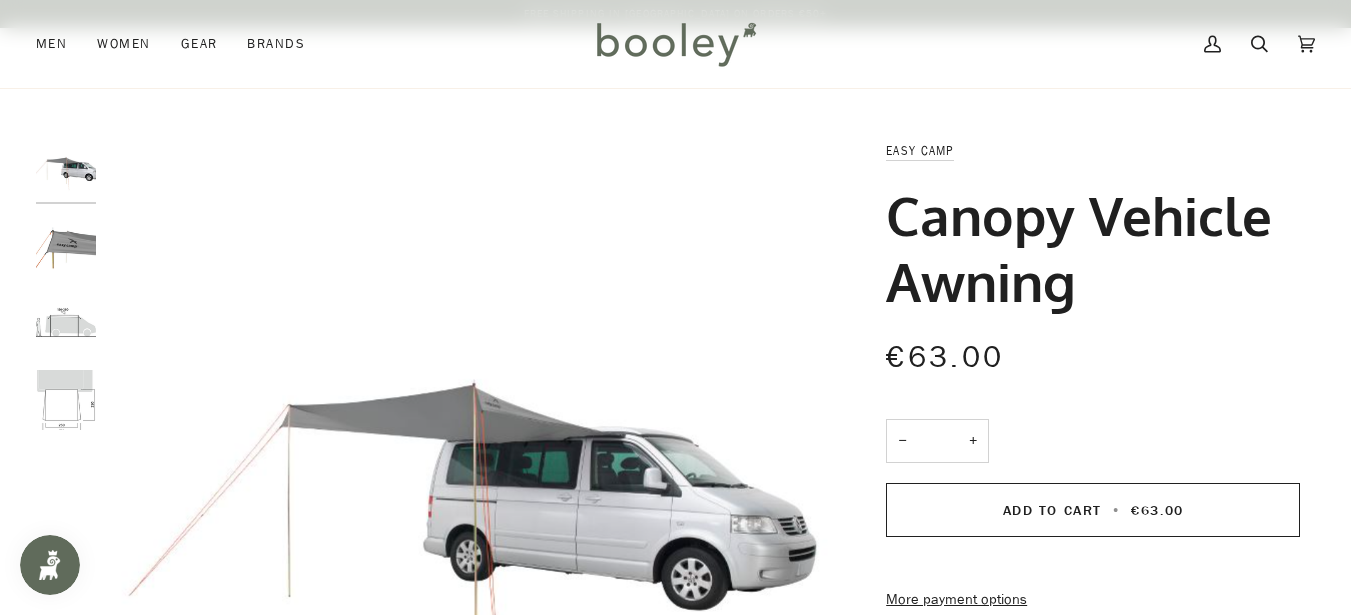 scroll, scrollTop: 300, scrollLeft: 0, axis: vertical 